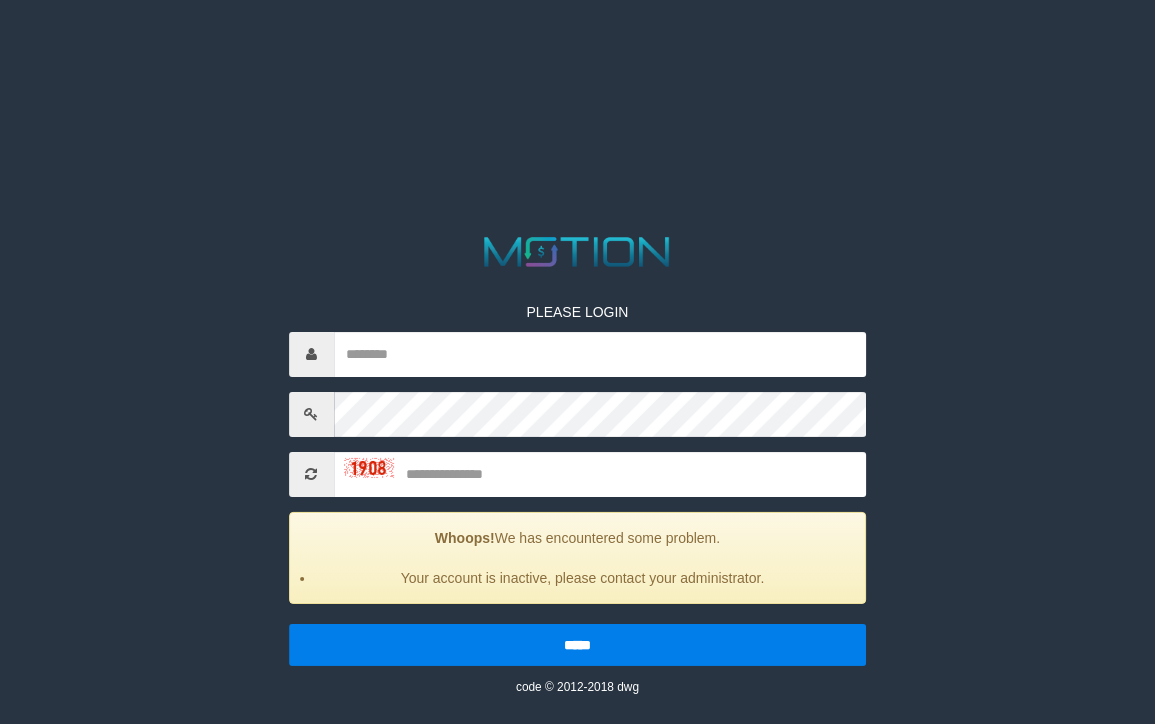scroll, scrollTop: 0, scrollLeft: 0, axis: both 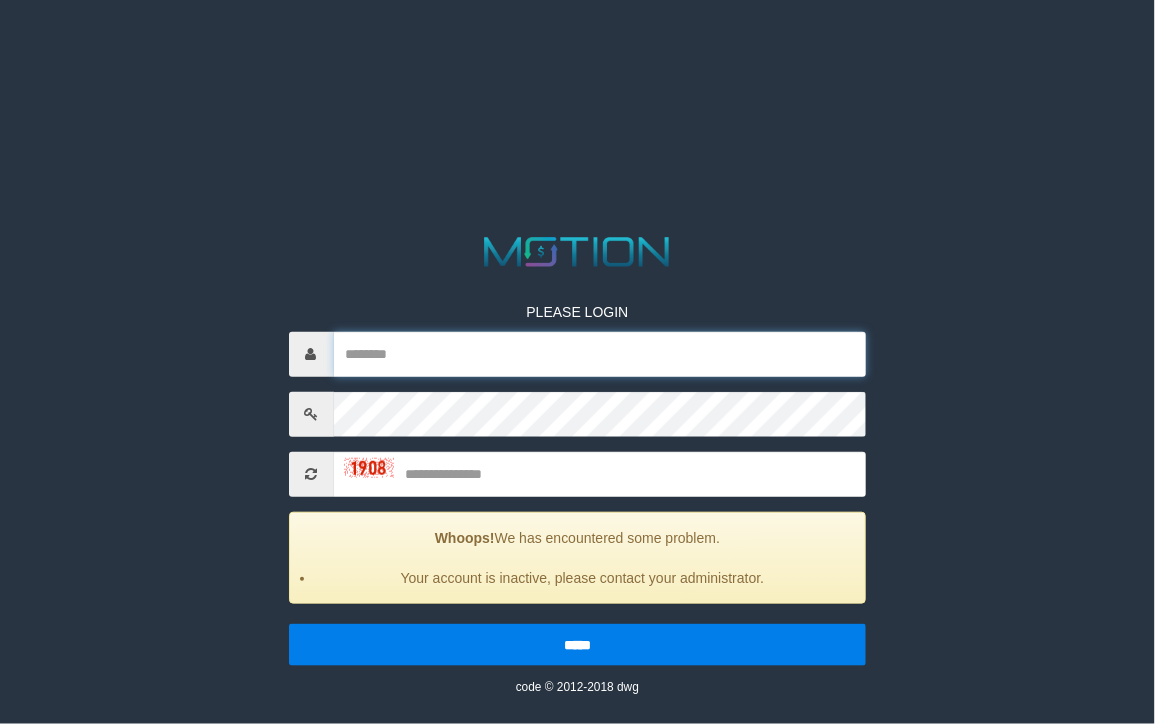 type on "*******" 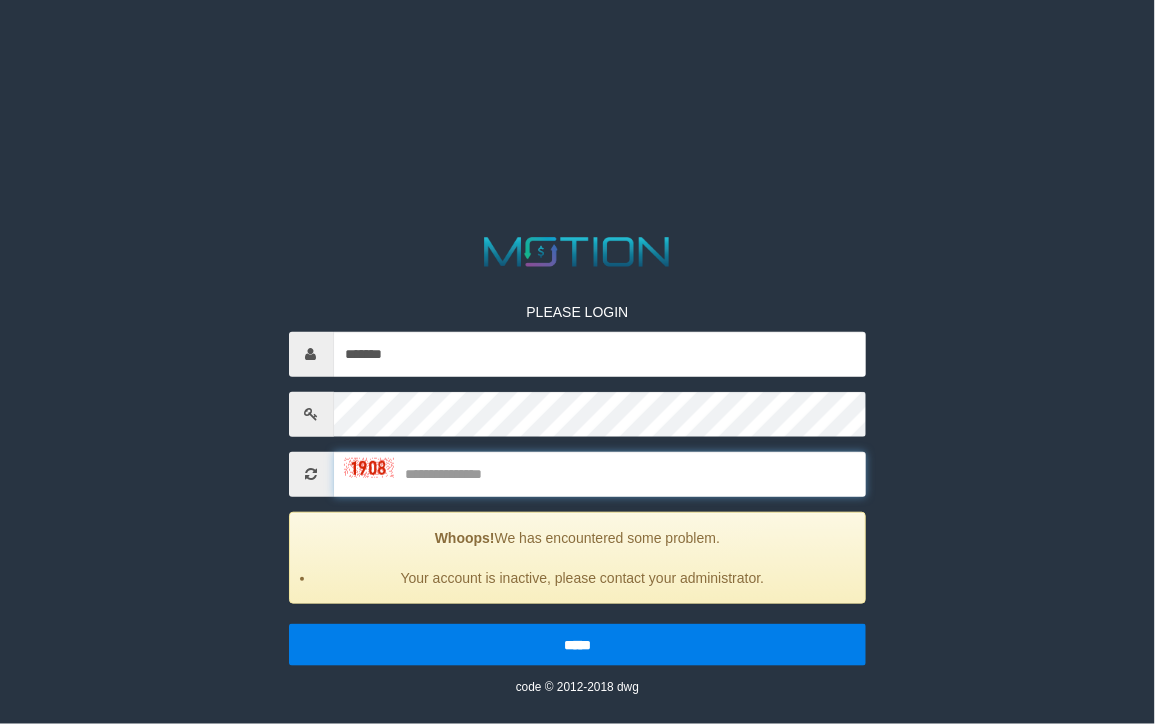 click at bounding box center (600, 474) 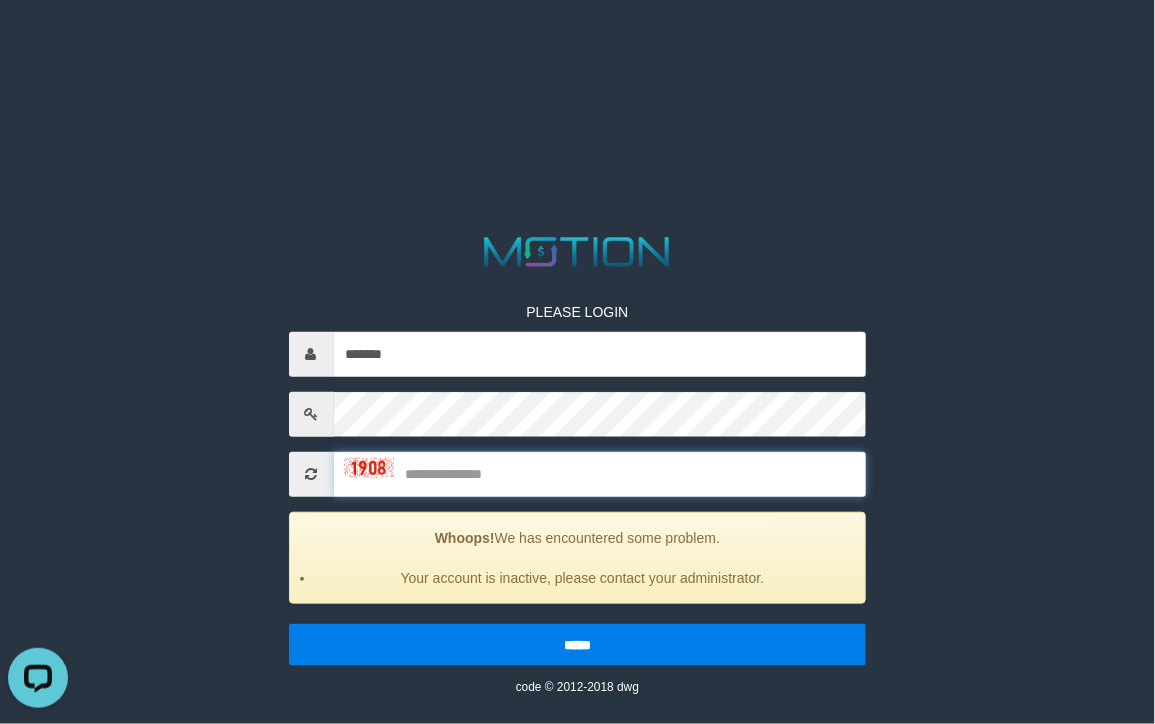 scroll, scrollTop: 0, scrollLeft: 0, axis: both 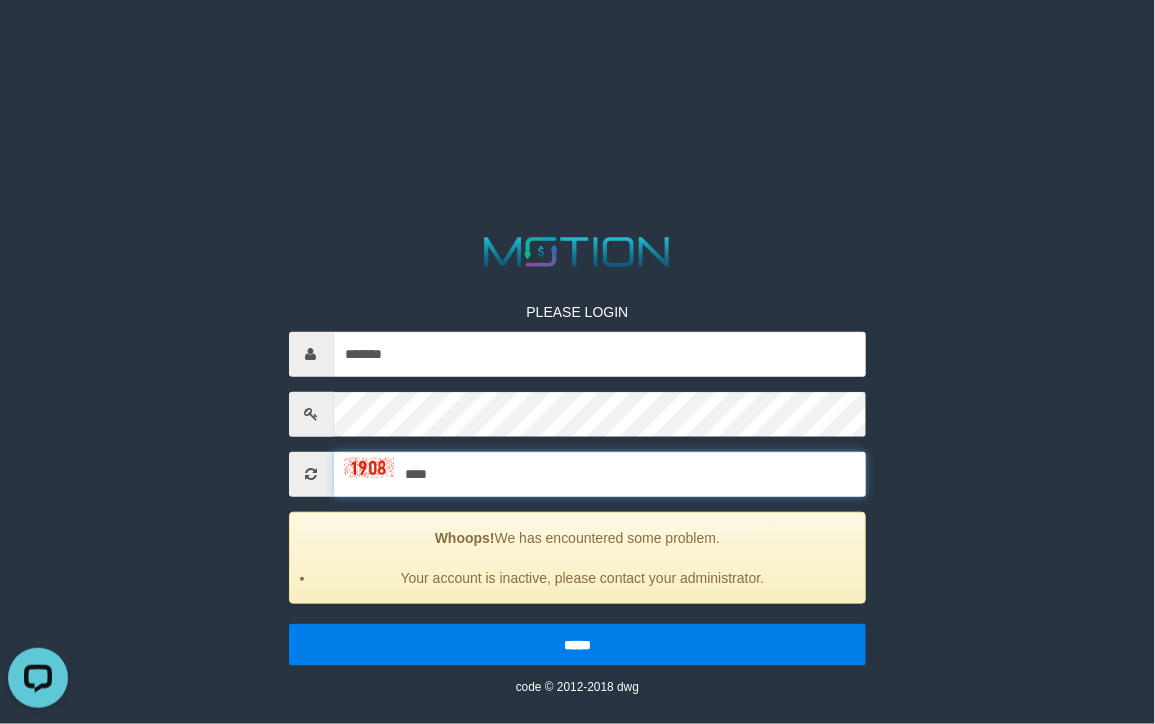 type on "****" 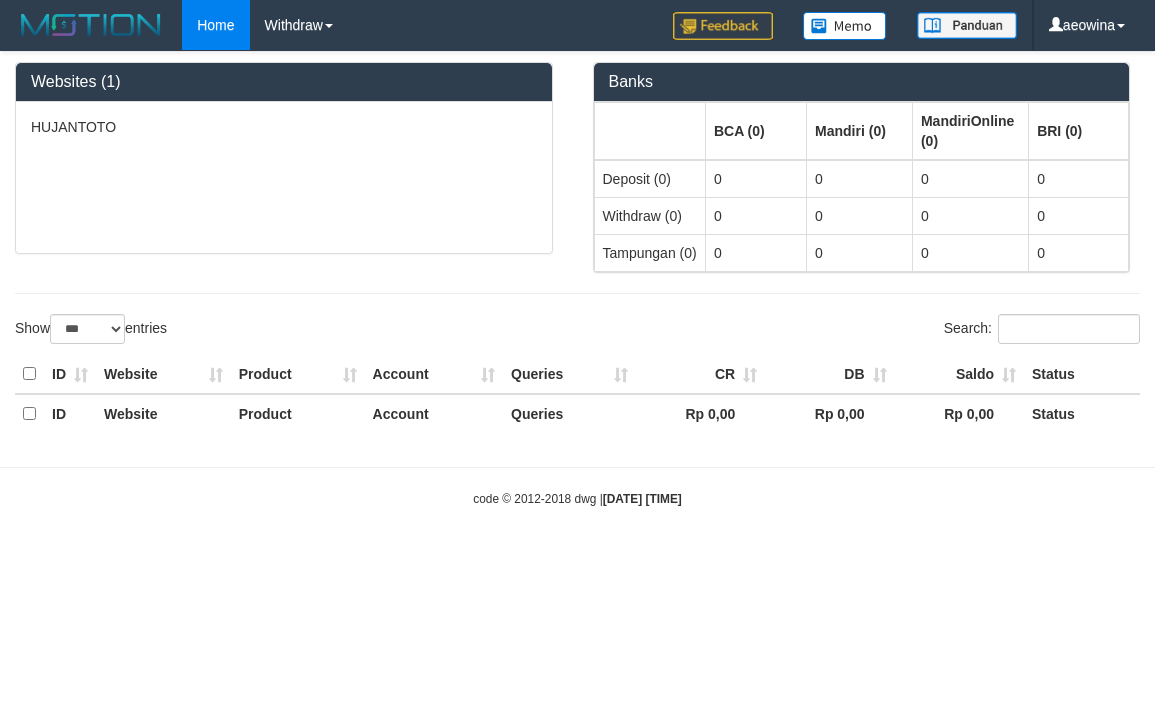 select on "***" 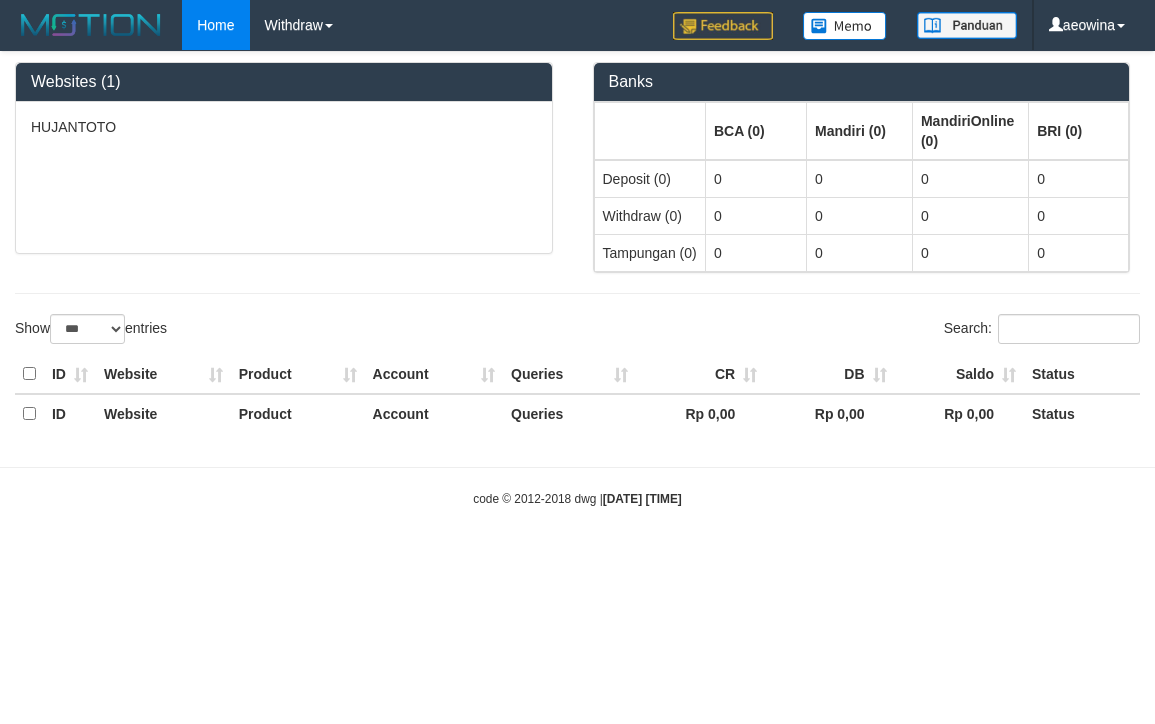 scroll, scrollTop: 0, scrollLeft: 0, axis: both 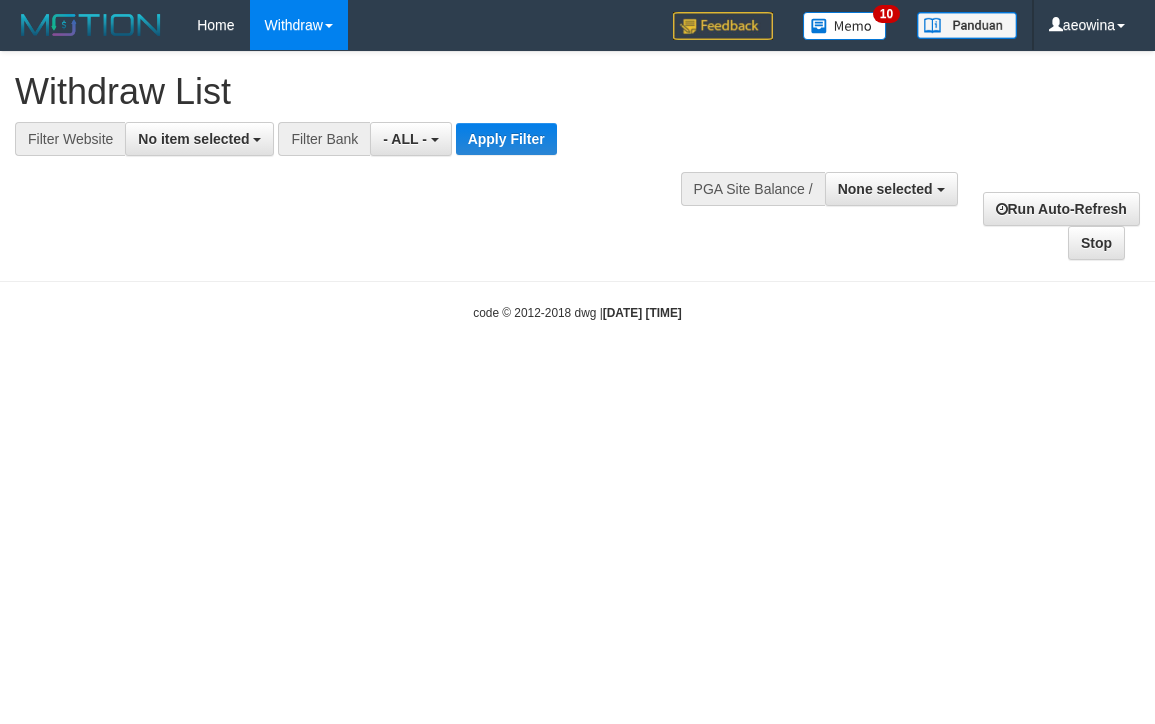 select 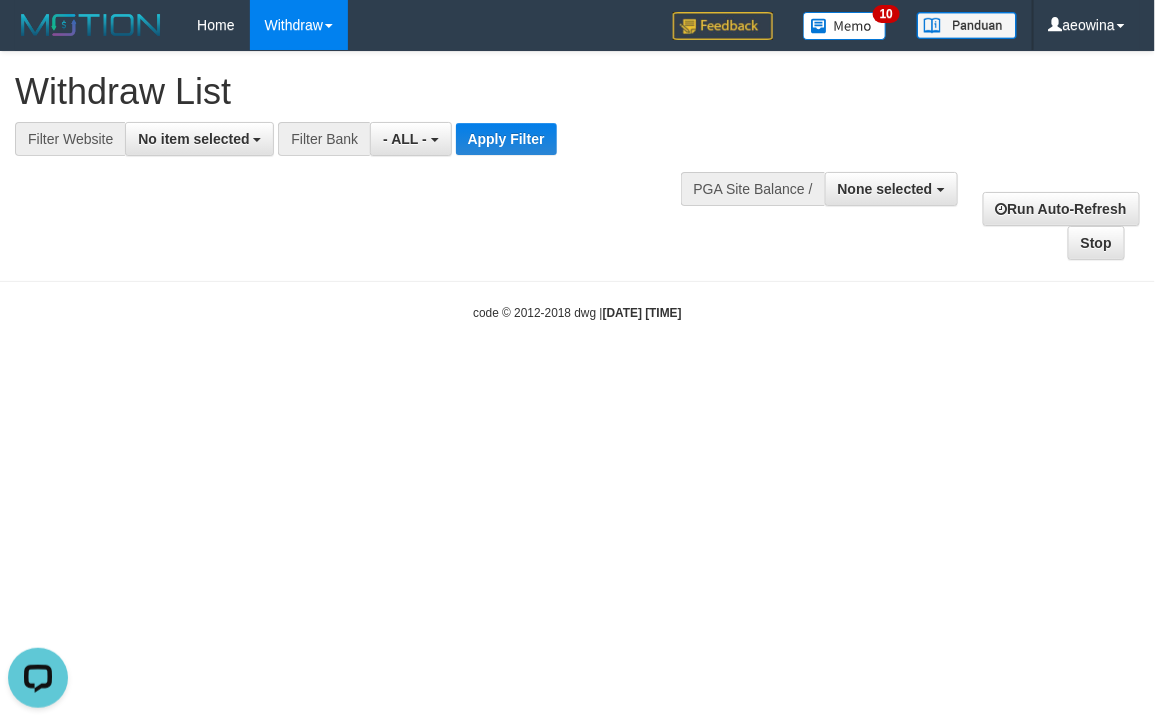 scroll, scrollTop: 0, scrollLeft: 0, axis: both 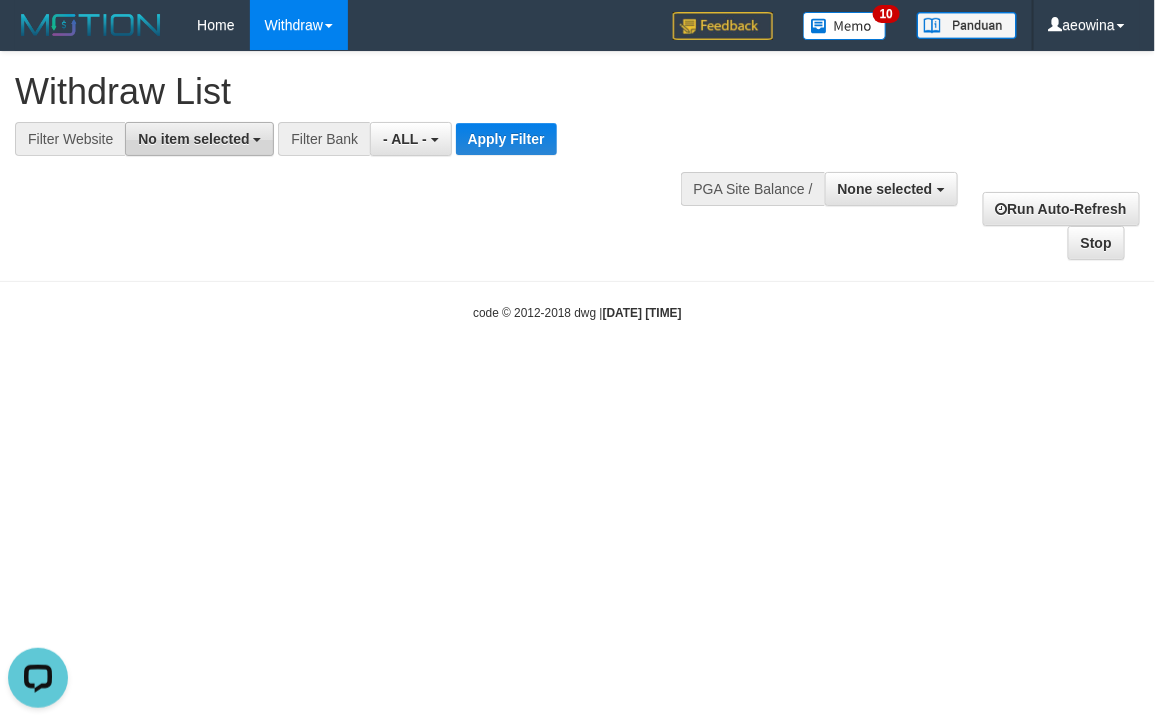 click on "No item selected" at bounding box center (199, 139) 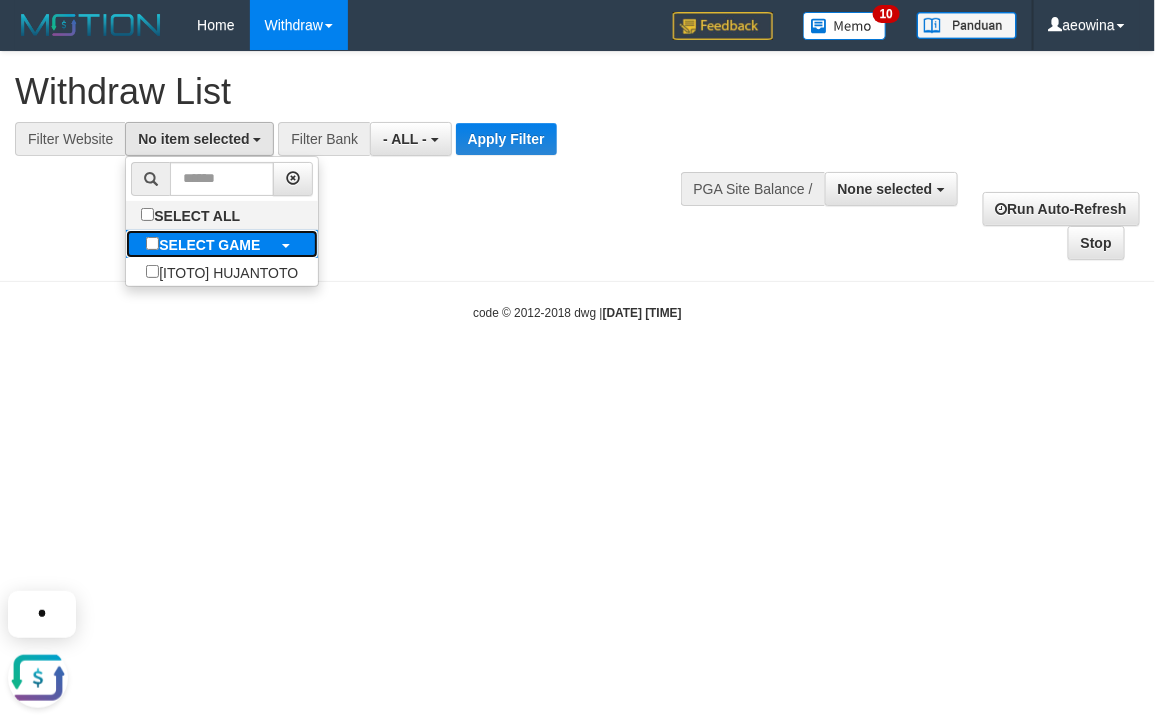 click on "SELECT GAME" at bounding box center (209, 245) 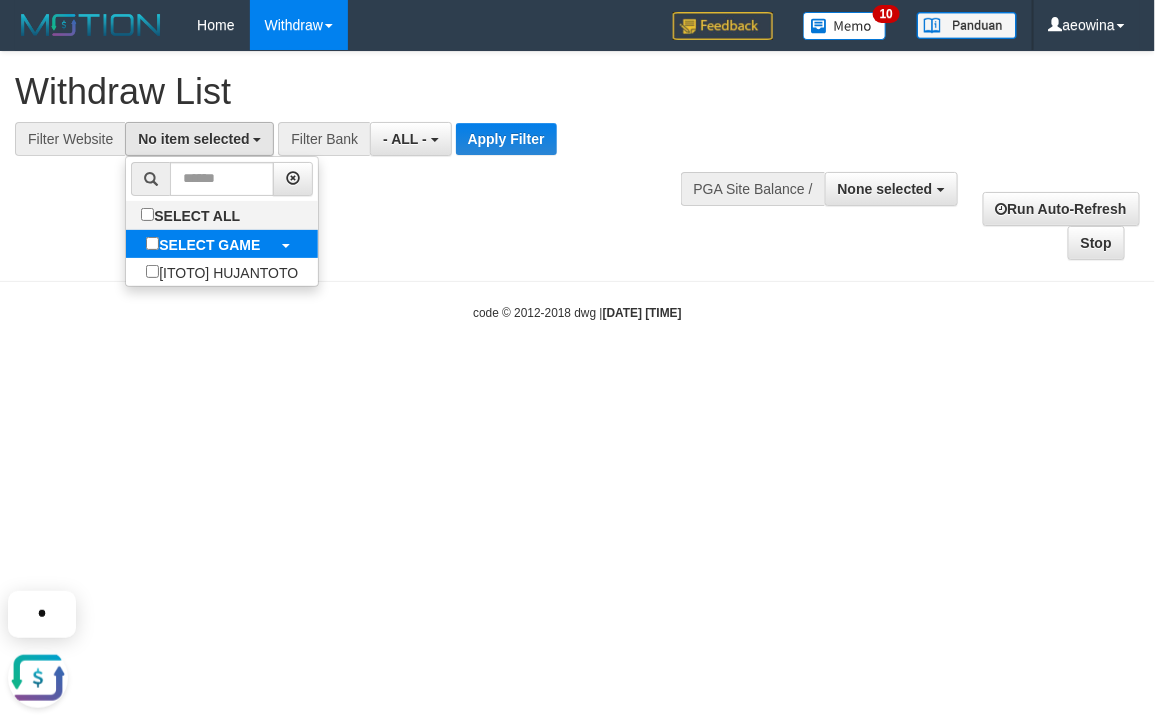 select on "***" 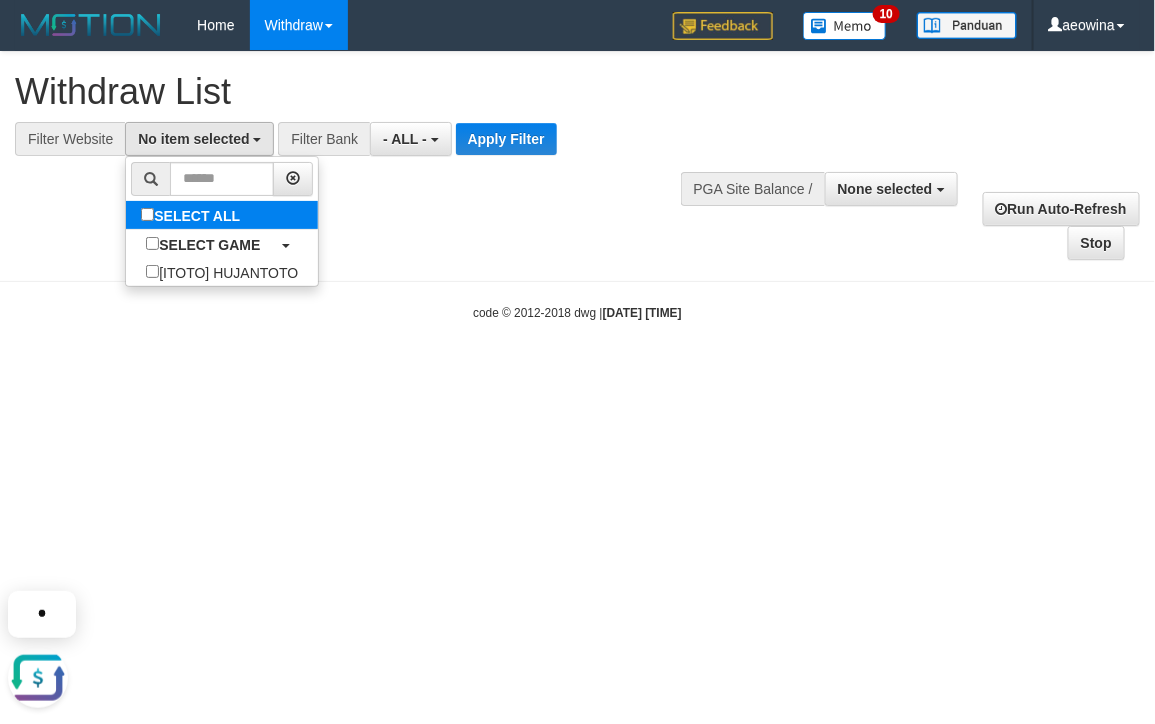 scroll, scrollTop: 17, scrollLeft: 0, axis: vertical 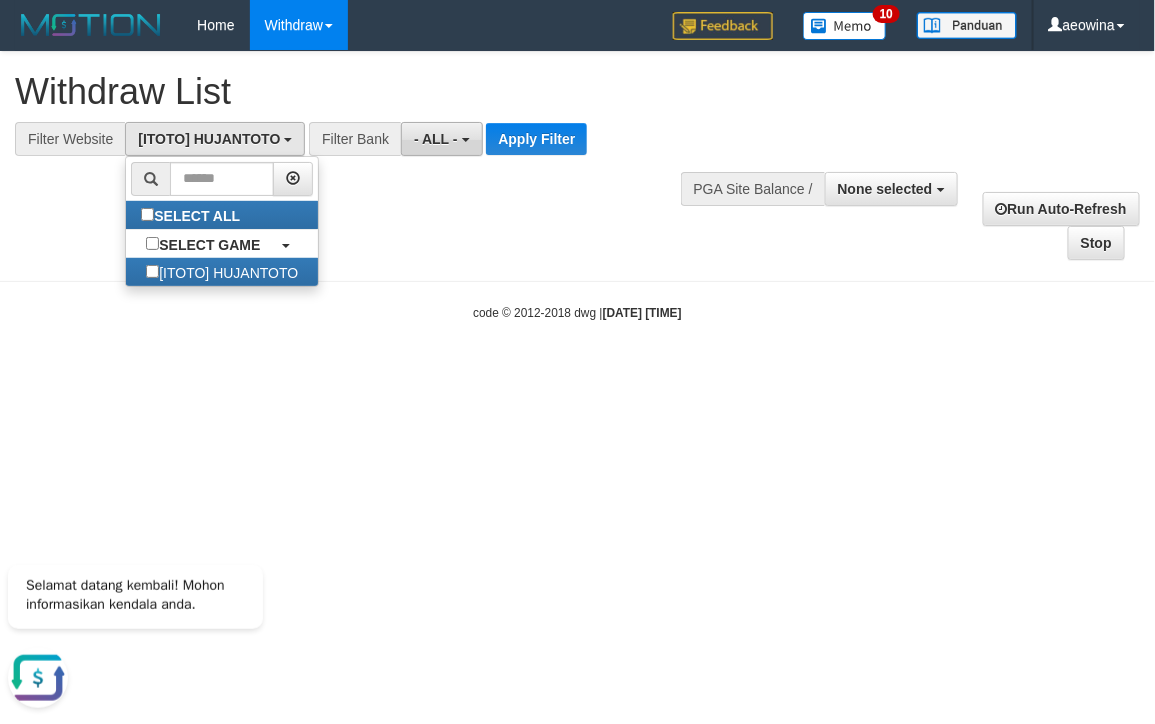 click on "- ALL -" at bounding box center (436, 139) 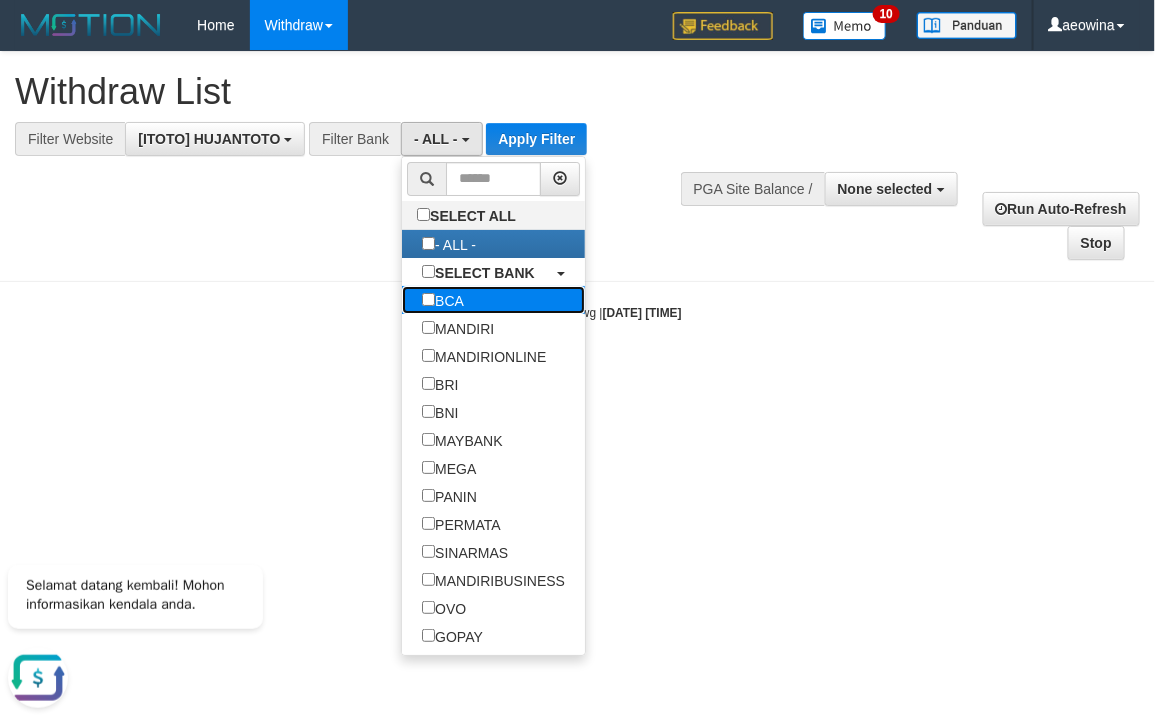 click on "BCA" at bounding box center [443, 300] 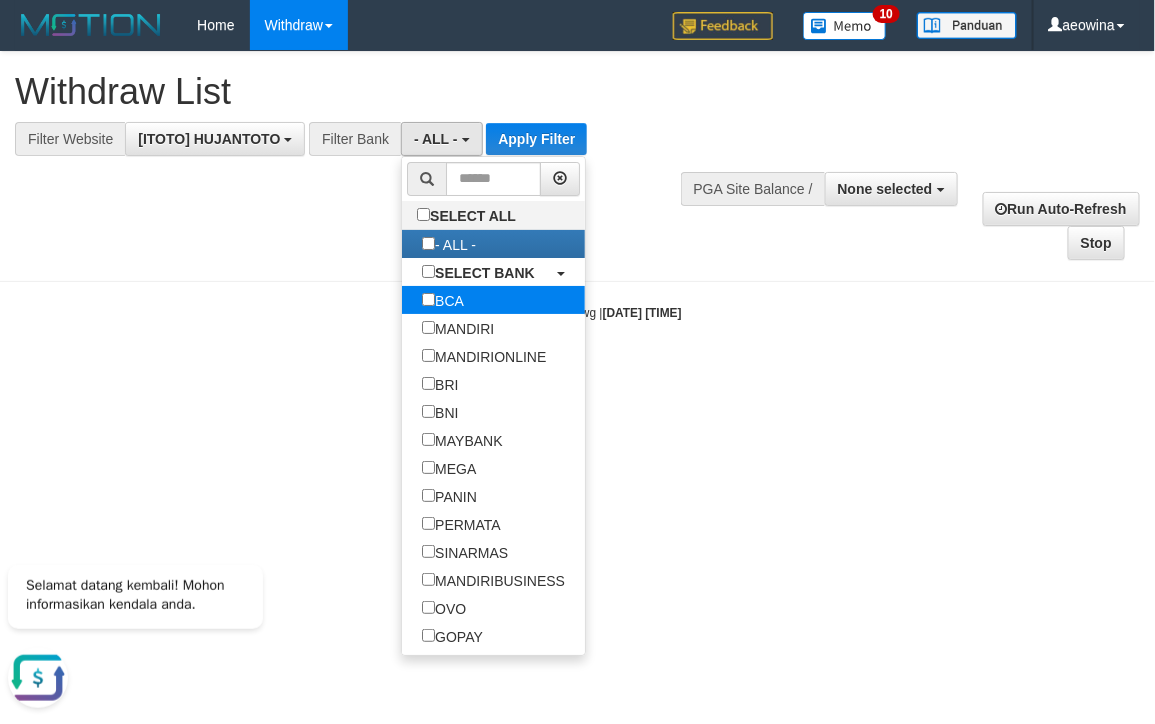 select on "***" 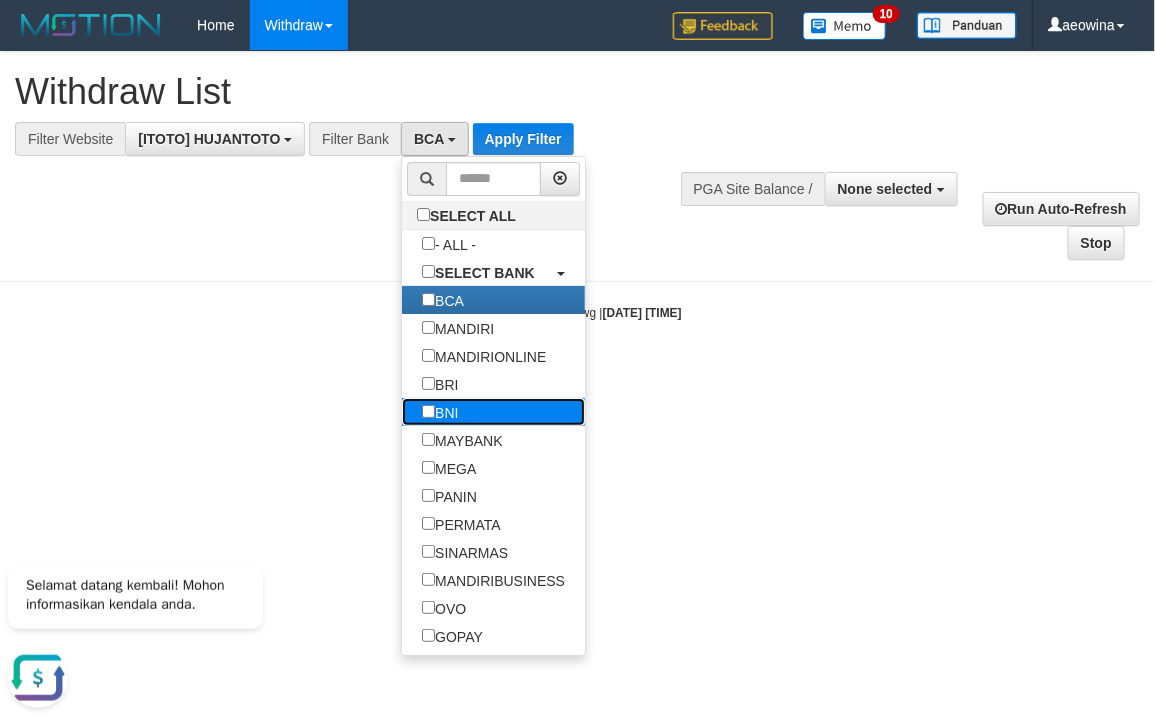 click on "BNI" at bounding box center [440, 412] 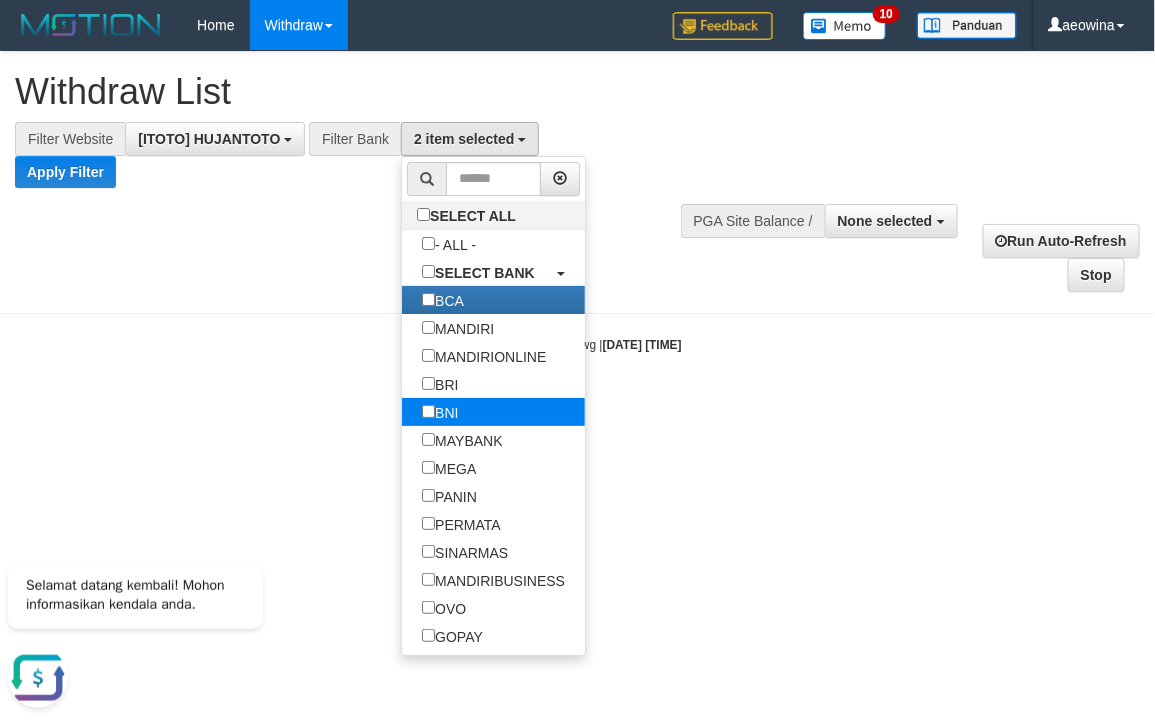 scroll, scrollTop: 111, scrollLeft: 0, axis: vertical 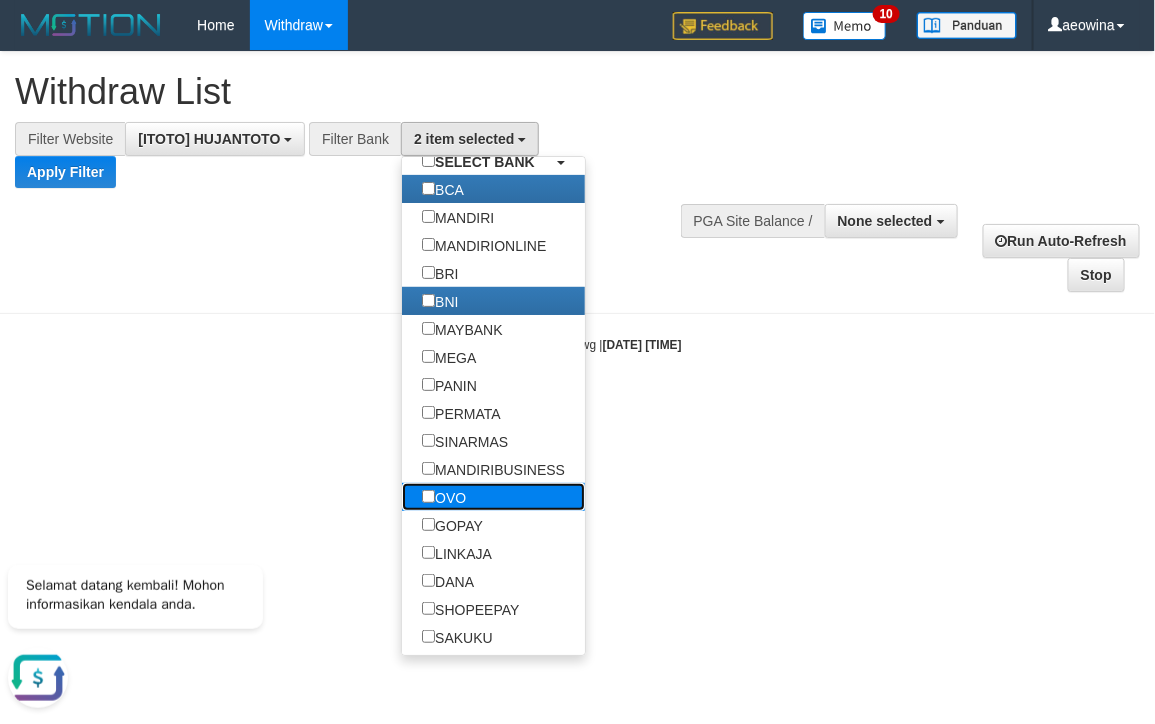 click on "OVO" at bounding box center (444, 497) 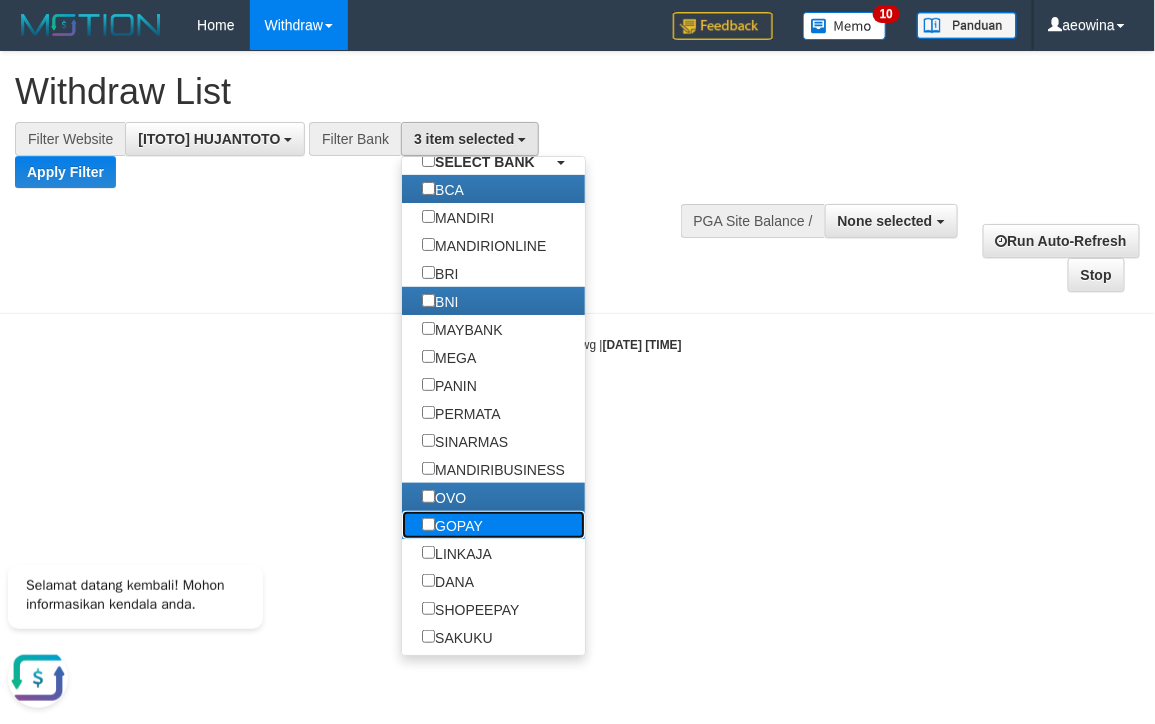 click on "GOPAY" at bounding box center [452, 525] 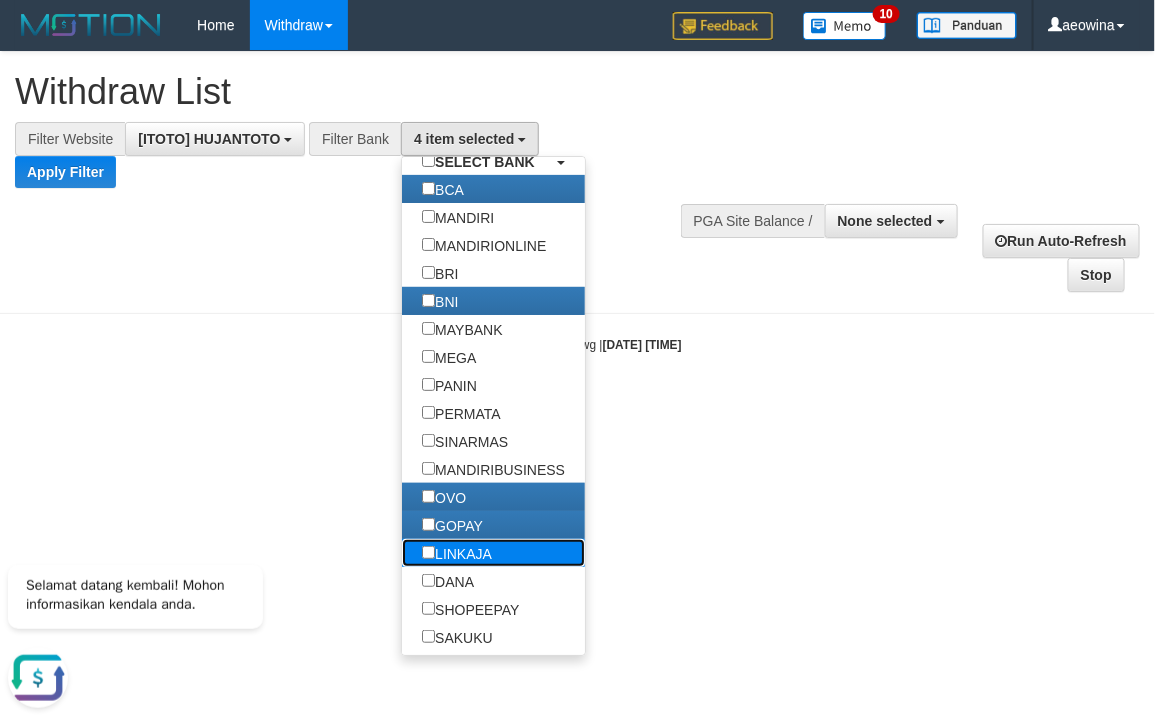 click on "LINKAJA" at bounding box center [457, 553] 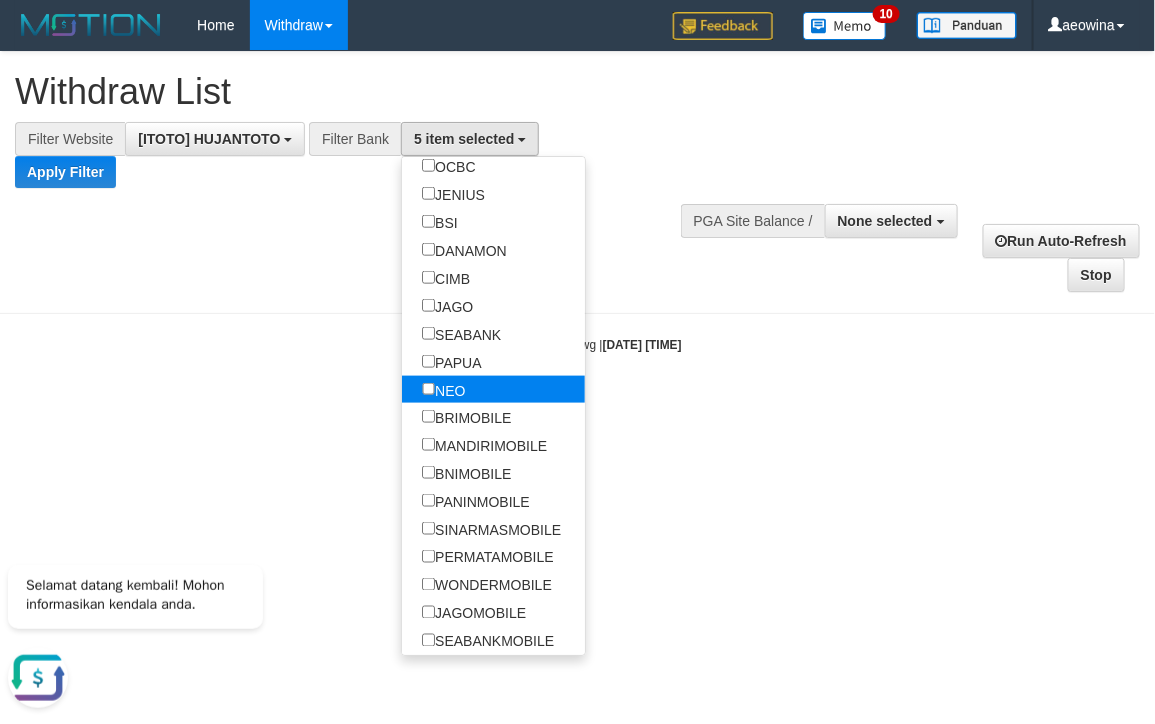 scroll, scrollTop: 672, scrollLeft: 0, axis: vertical 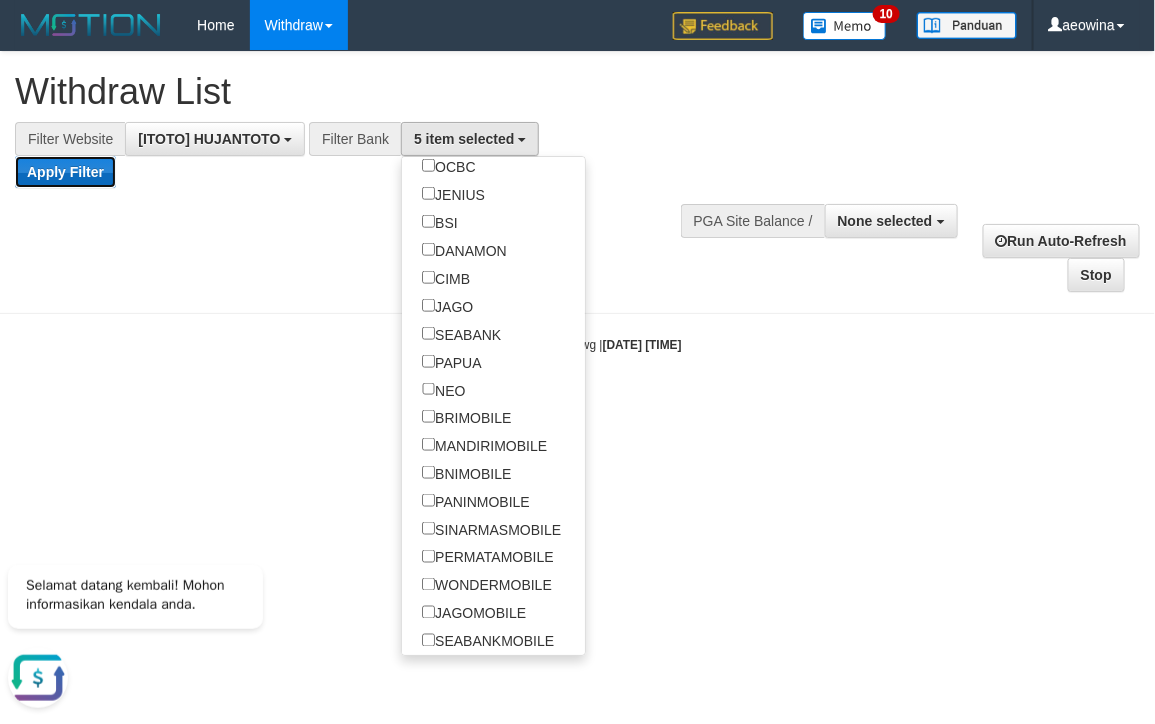 click on "Apply Filter" at bounding box center (65, 172) 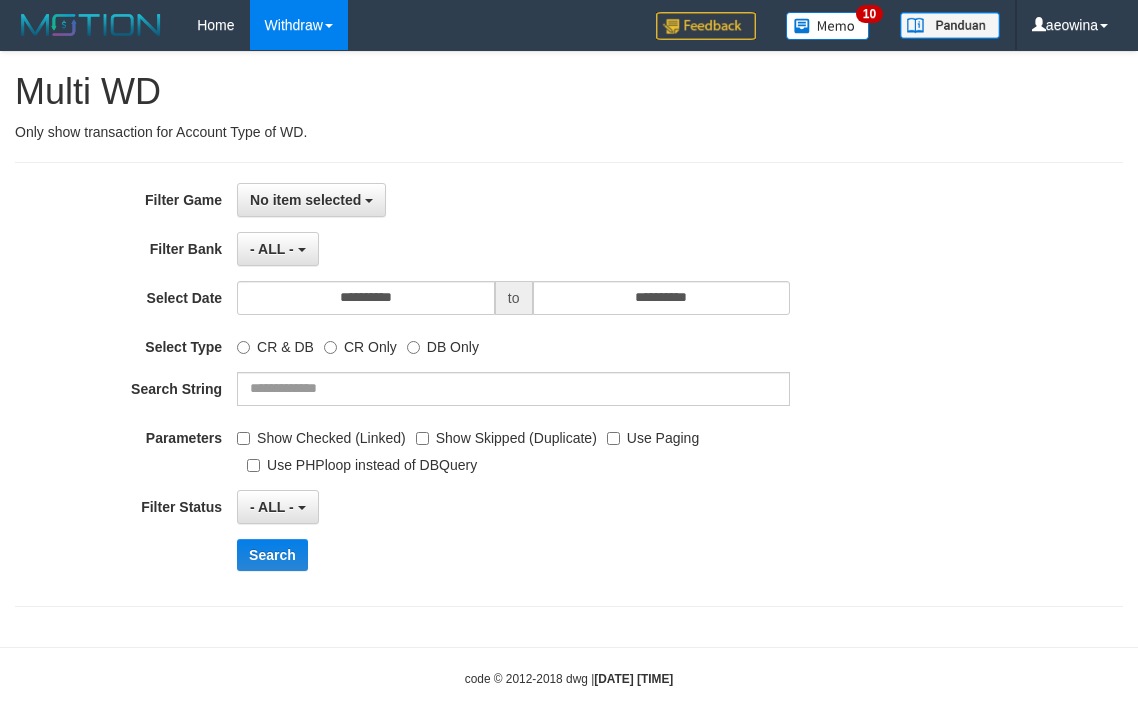 select 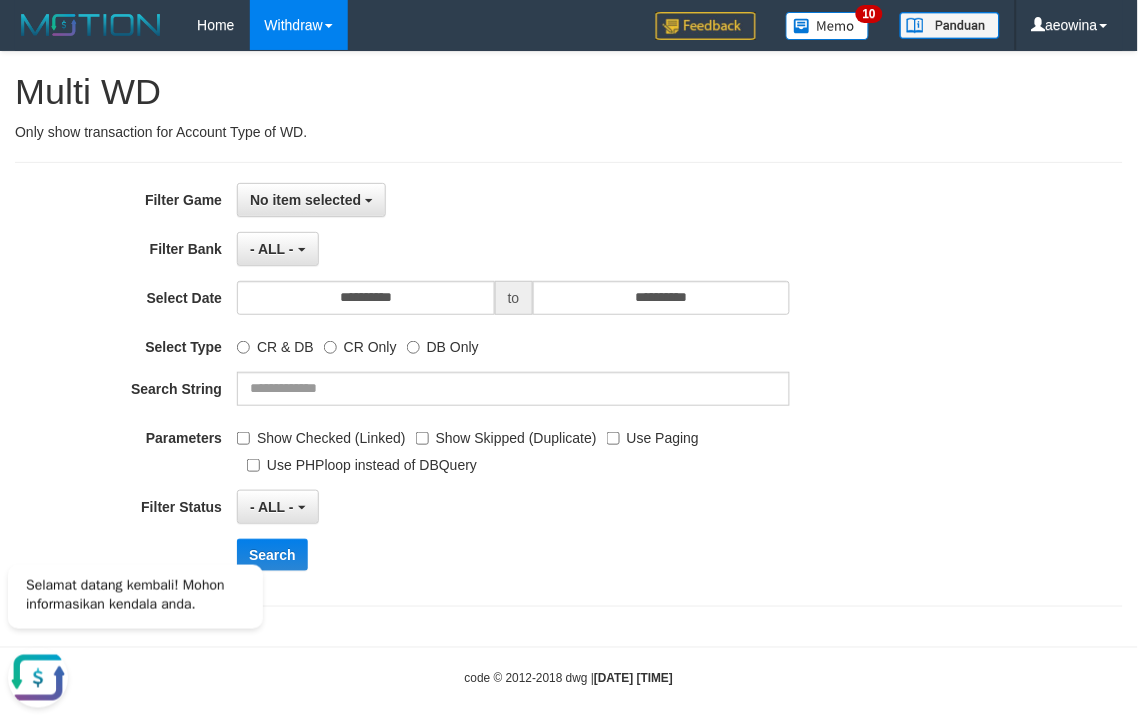 scroll, scrollTop: 0, scrollLeft: 0, axis: both 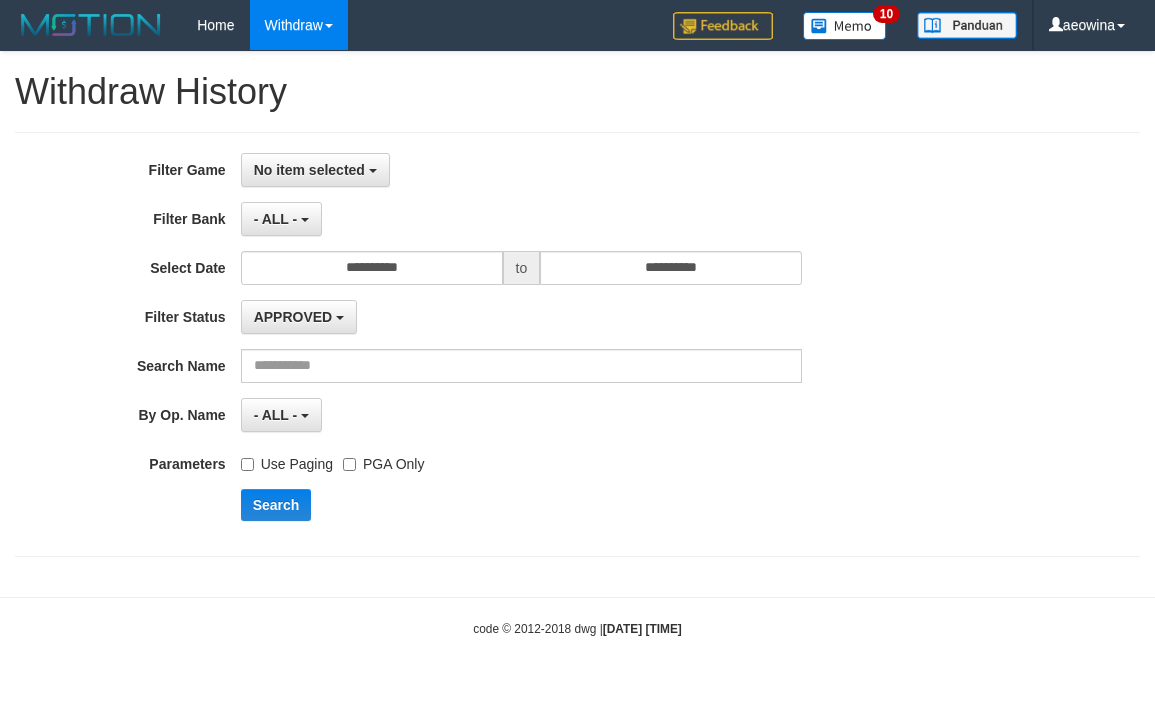 select 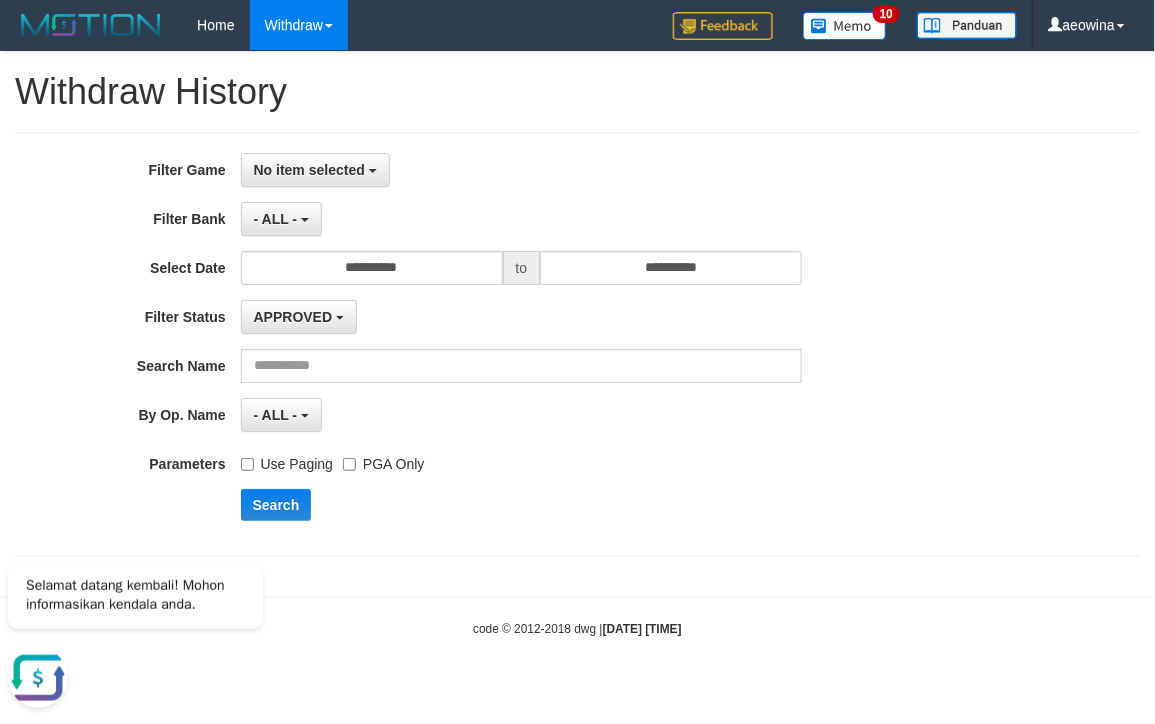scroll, scrollTop: 0, scrollLeft: 0, axis: both 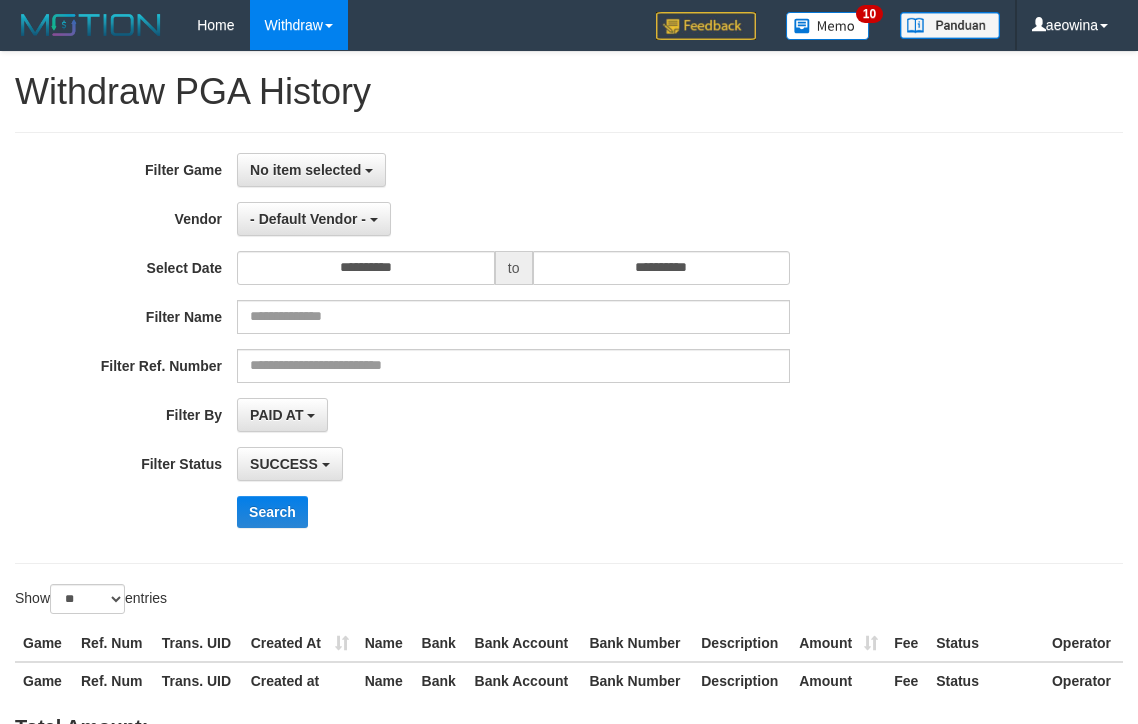 select 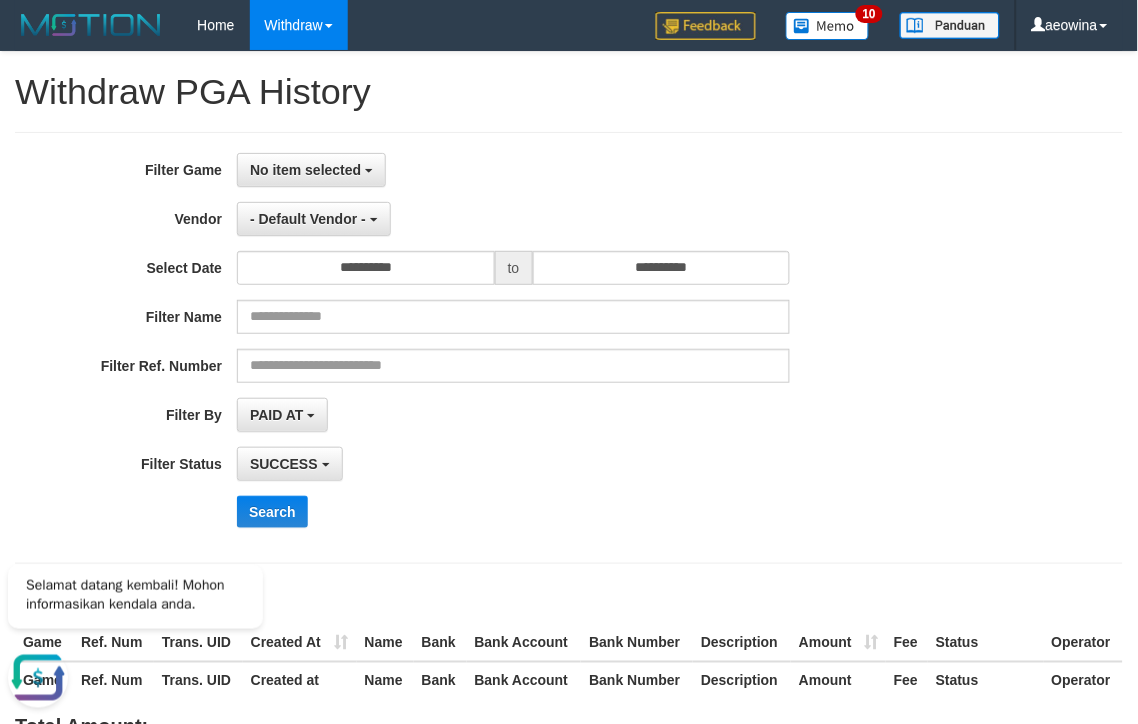 scroll, scrollTop: 0, scrollLeft: 0, axis: both 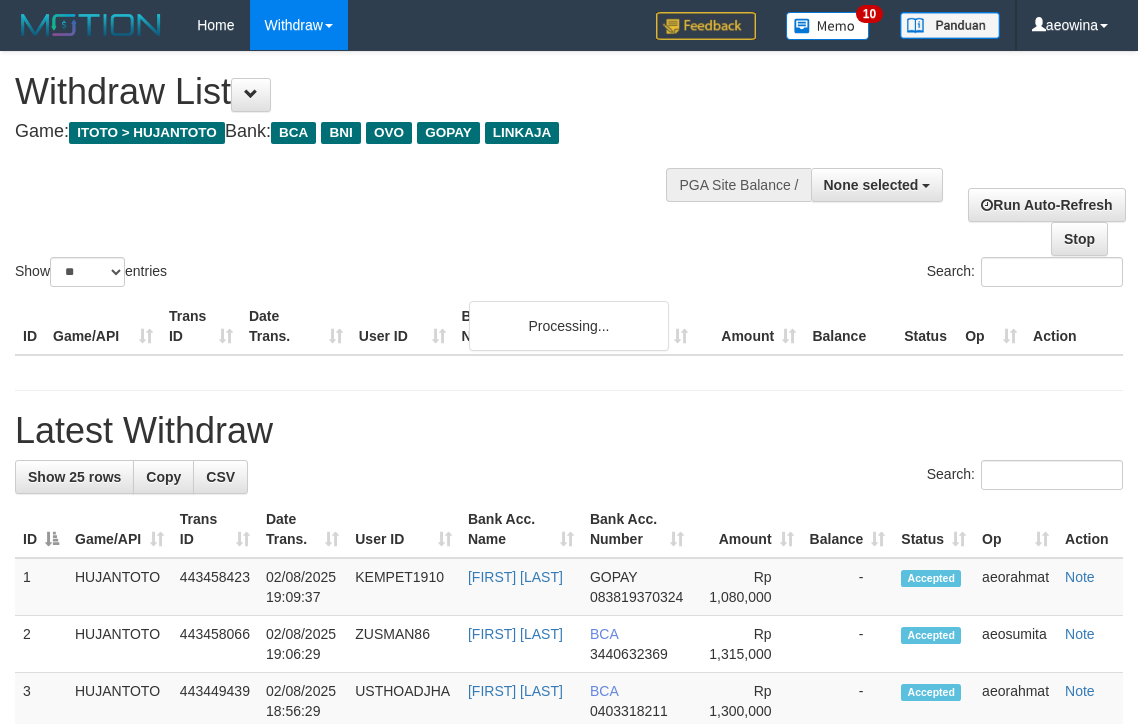 select 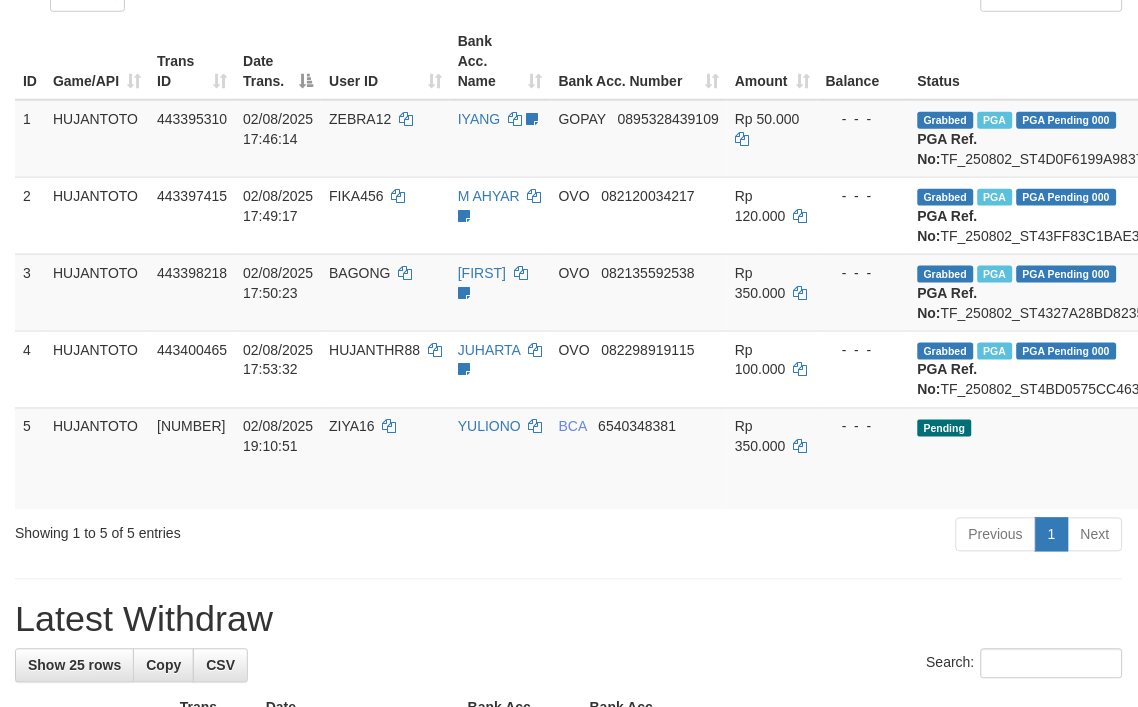 scroll, scrollTop: 333, scrollLeft: 0, axis: vertical 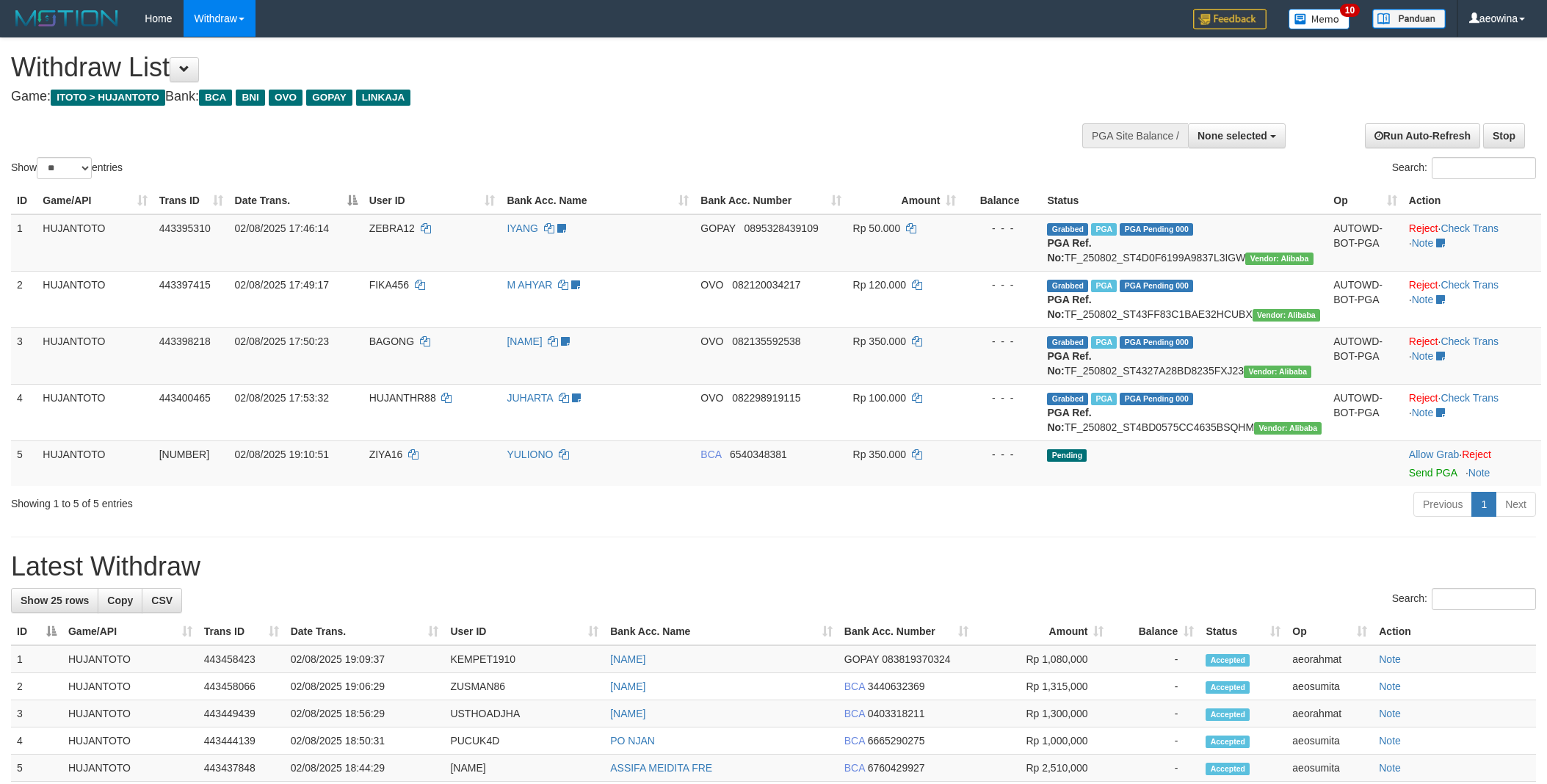 select 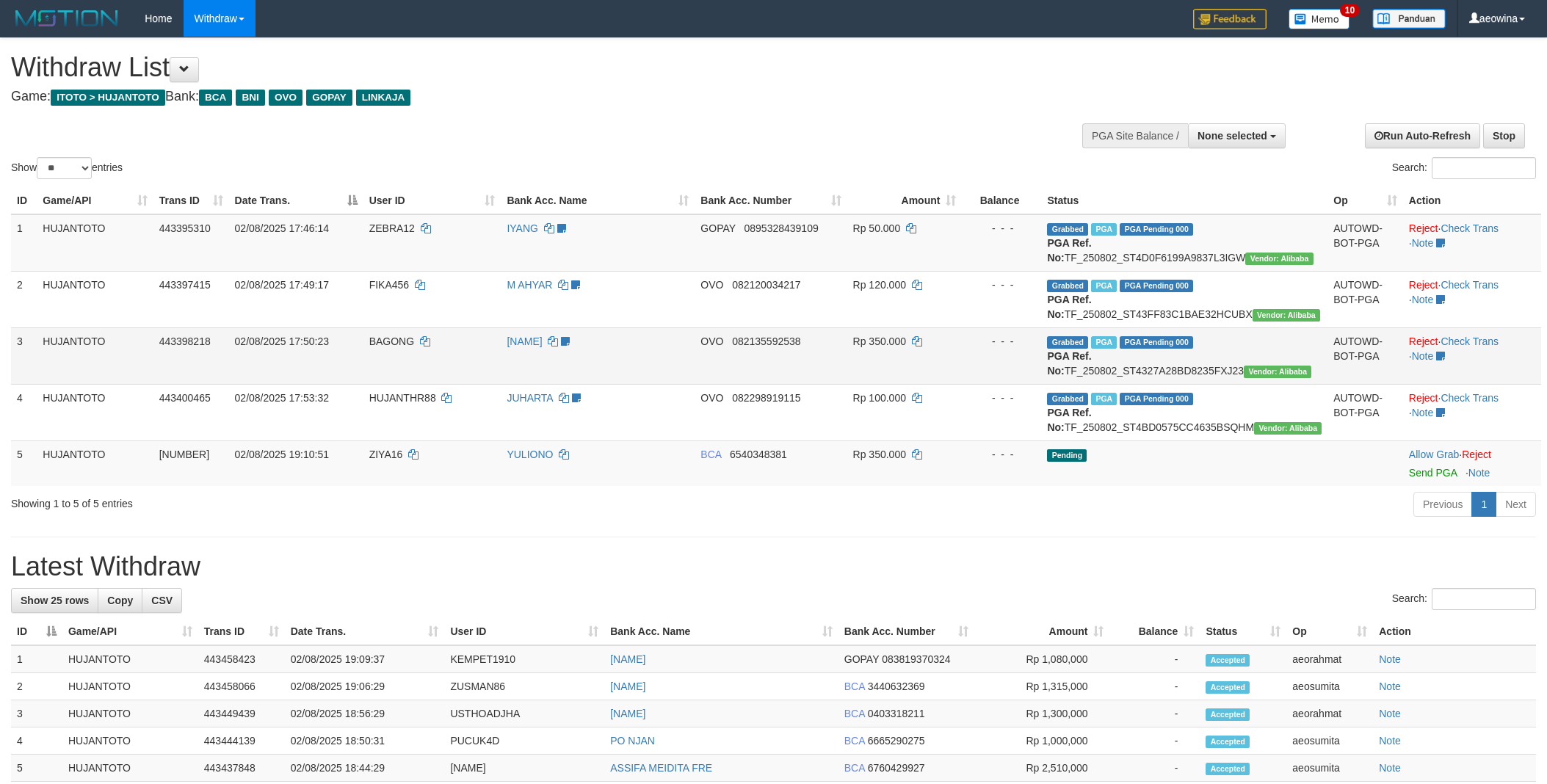 scroll, scrollTop: 0, scrollLeft: 0, axis: both 